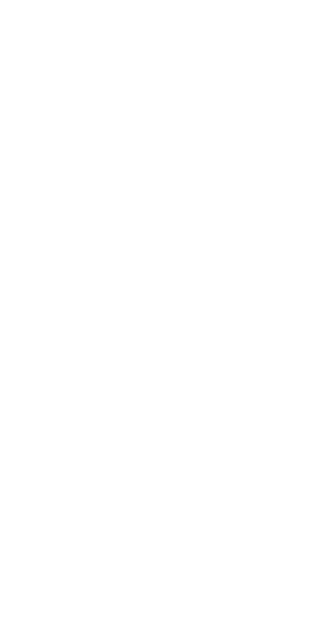 scroll, scrollTop: 0, scrollLeft: 0, axis: both 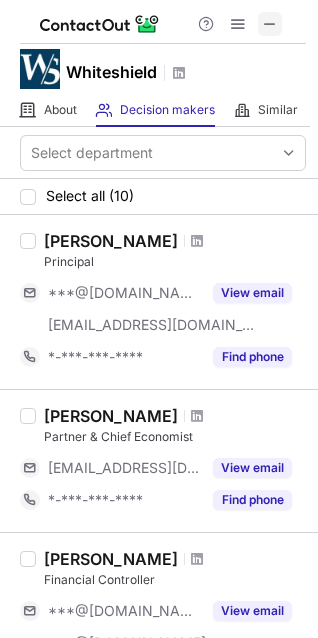 click at bounding box center (270, 24) 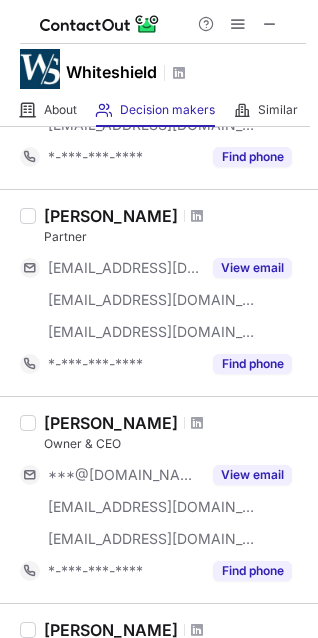 scroll, scrollTop: 1000, scrollLeft: 0, axis: vertical 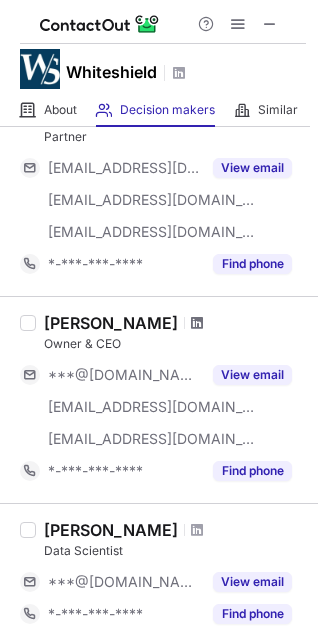 click at bounding box center (197, 323) 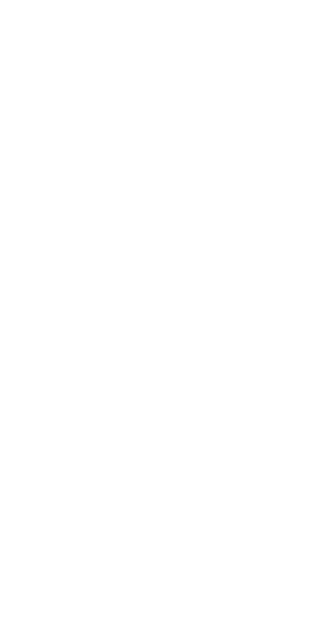scroll, scrollTop: 0, scrollLeft: 0, axis: both 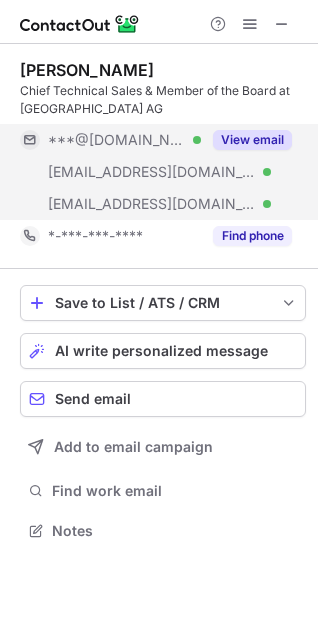click on "View email" at bounding box center [252, 140] 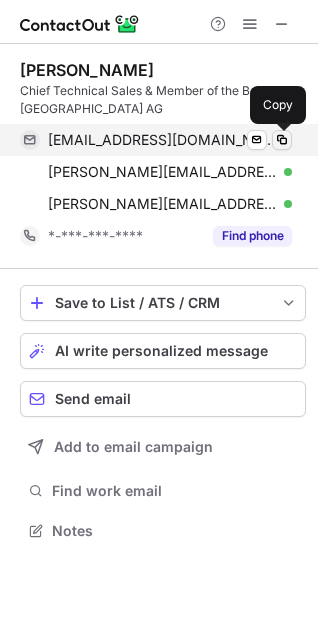 click at bounding box center [282, 140] 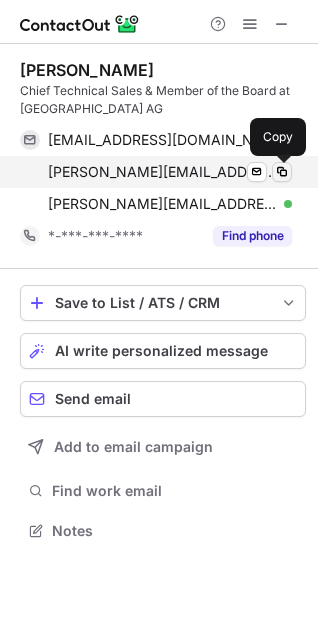 click at bounding box center (282, 172) 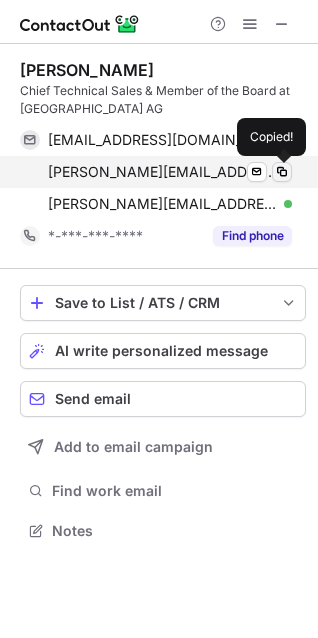 type 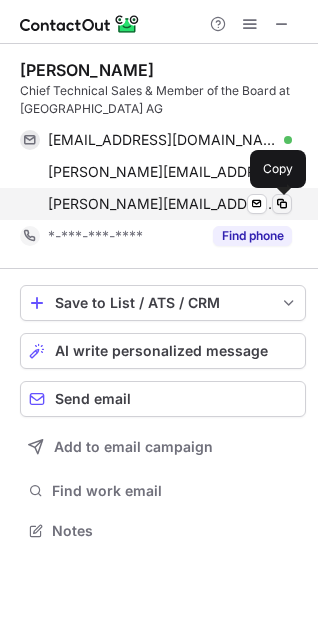 click at bounding box center [282, 204] 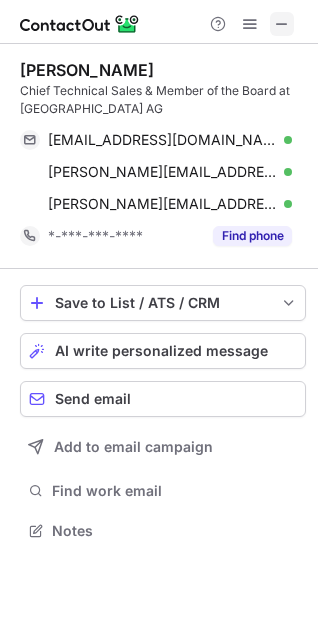click at bounding box center (282, 24) 